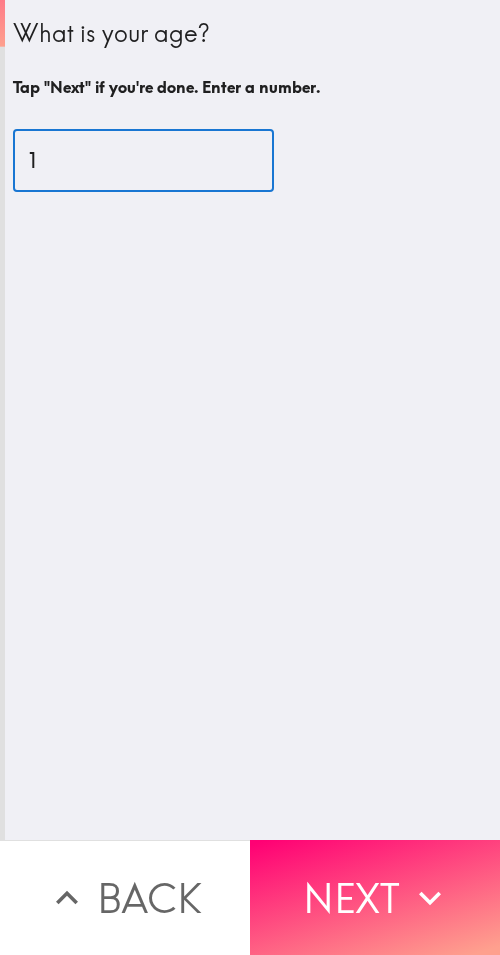 scroll, scrollTop: 0, scrollLeft: 0, axis: both 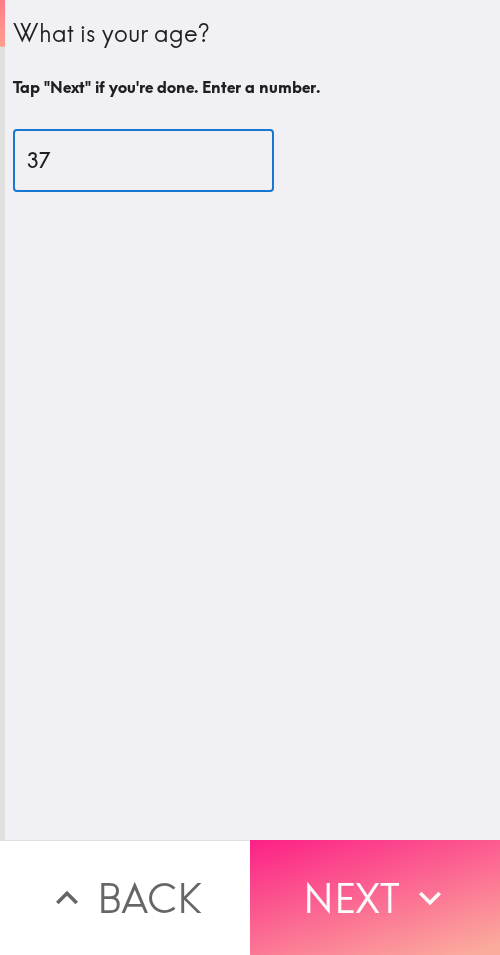 type on "37" 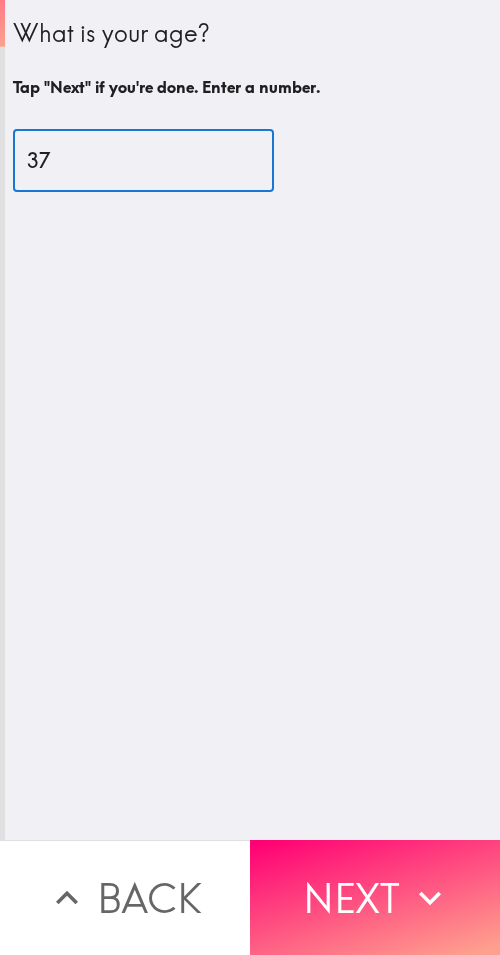 click on "Next" at bounding box center [375, 897] 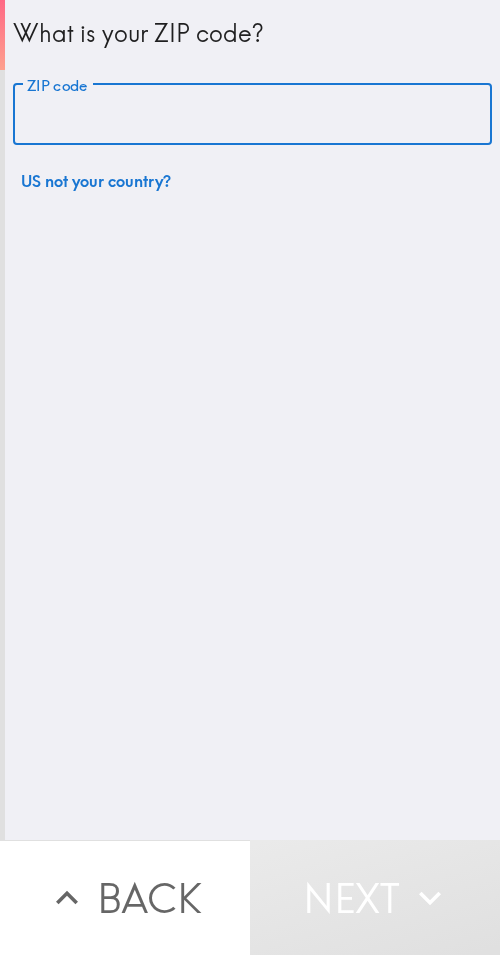 click on "ZIP code" at bounding box center (252, 115) 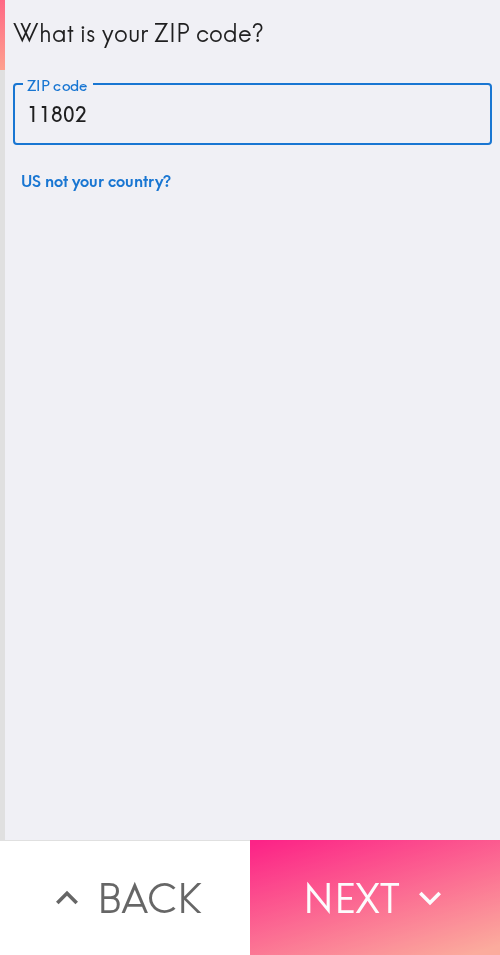 type on "11802" 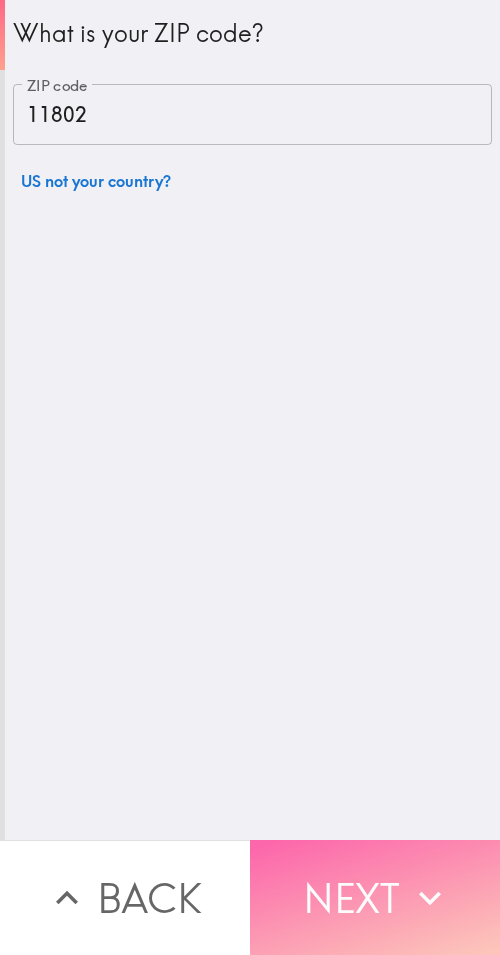 drag, startPoint x: 393, startPoint y: 879, endPoint x: 412, endPoint y: 853, distance: 32.202484 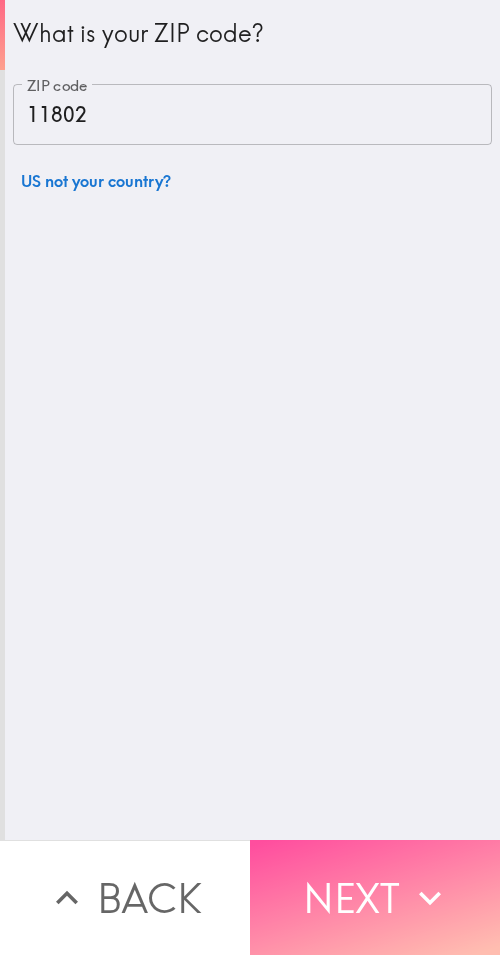 click on "Next" at bounding box center (375, 897) 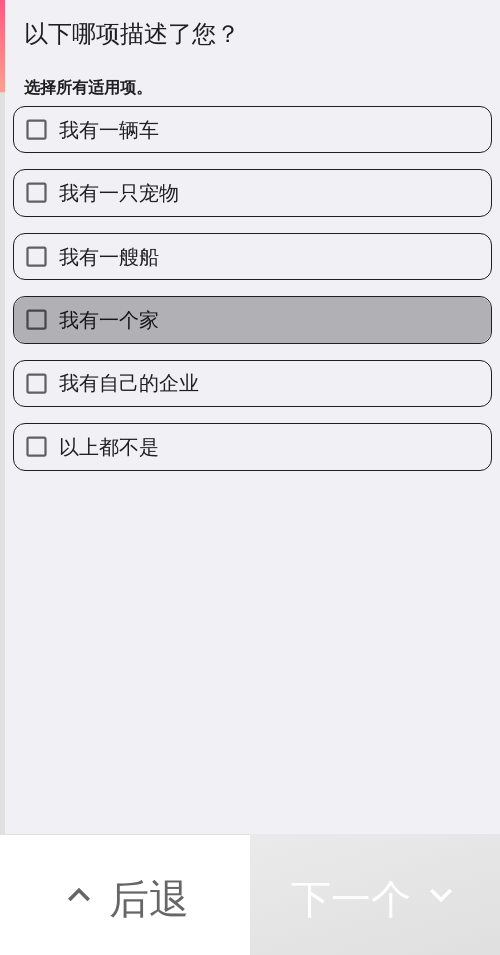 click on "我有一个家" at bounding box center (252, 319) 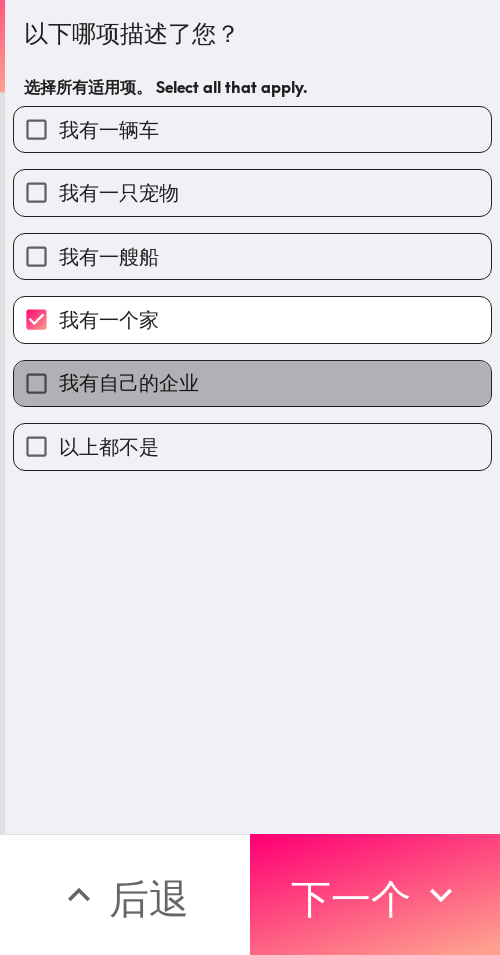 click on "我有自己的企业" at bounding box center [252, 383] 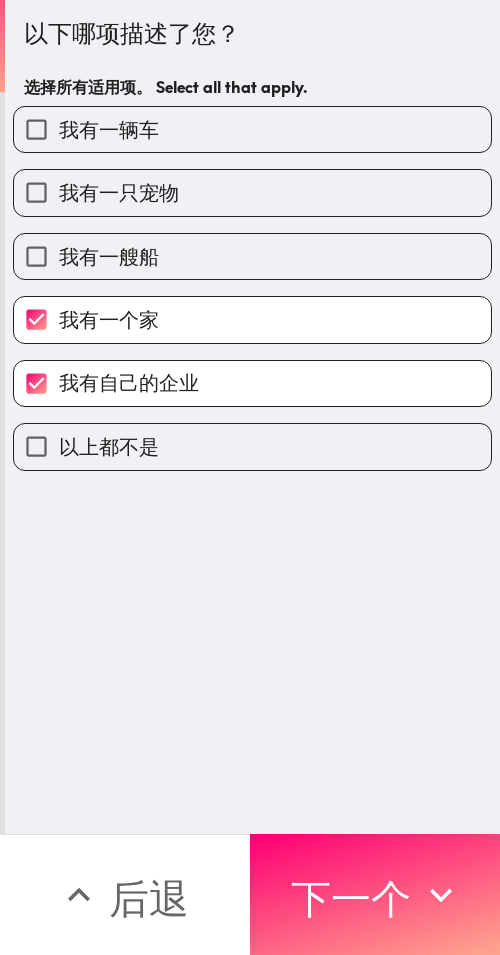 click on "我有一辆车" at bounding box center [252, 129] 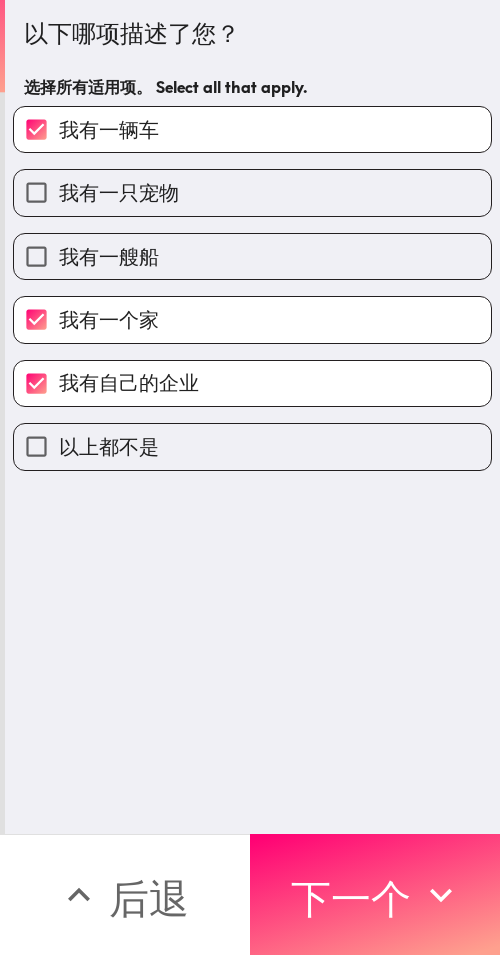 click on "我有一只宠物" at bounding box center [252, 192] 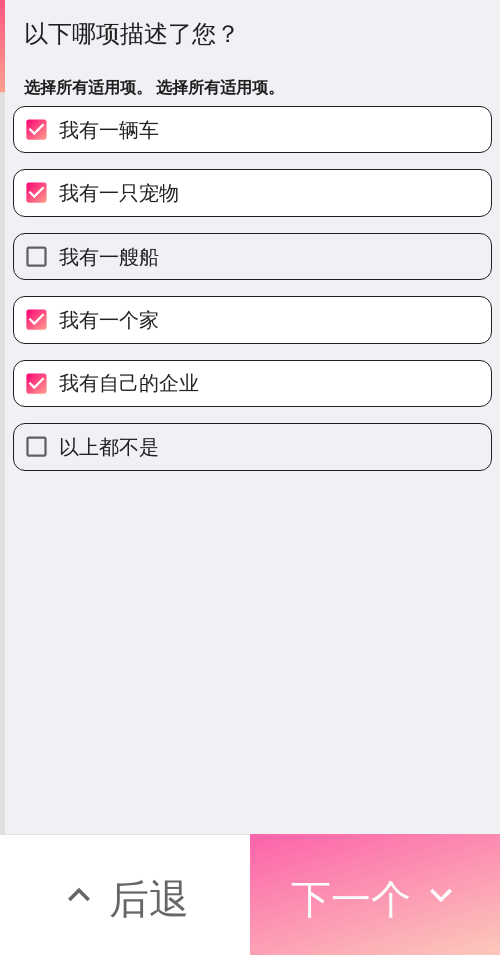 drag, startPoint x: 382, startPoint y: 854, endPoint x: 495, endPoint y: 844, distance: 113.44161 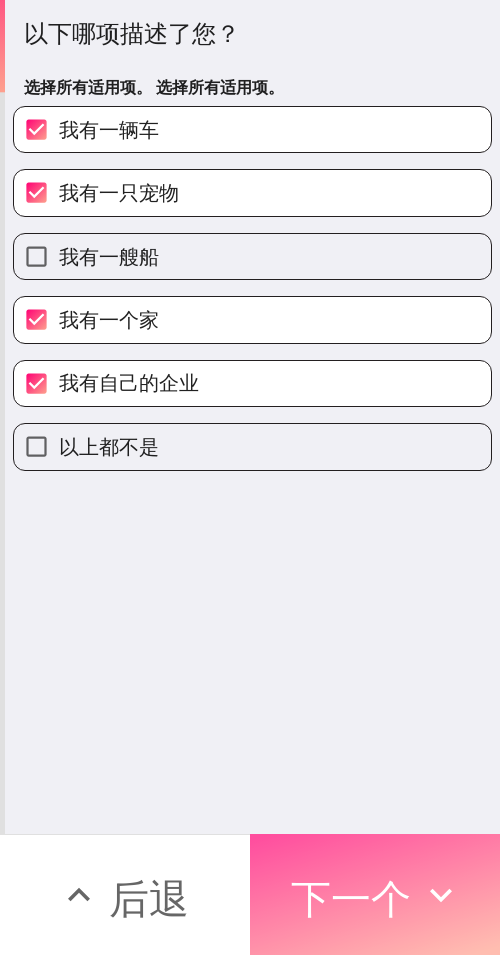 click on "下一个" at bounding box center [351, 895] 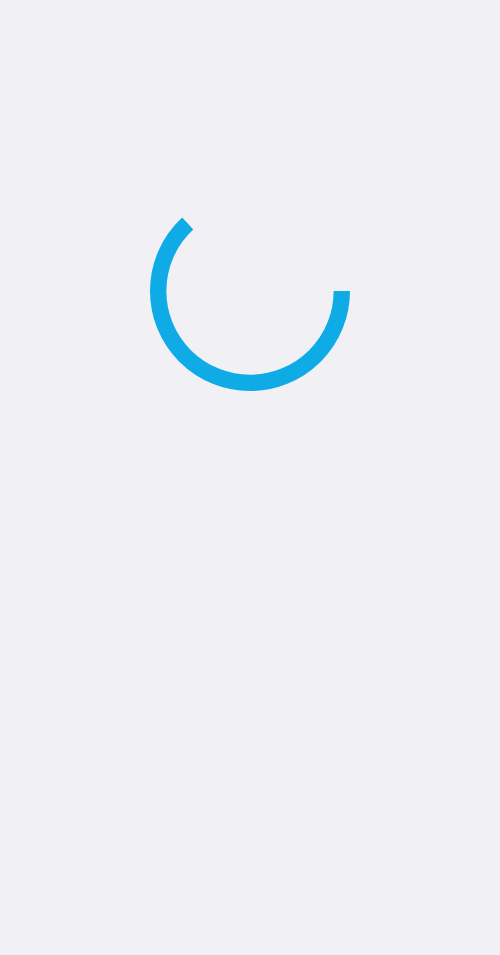 scroll, scrollTop: 0, scrollLeft: 0, axis: both 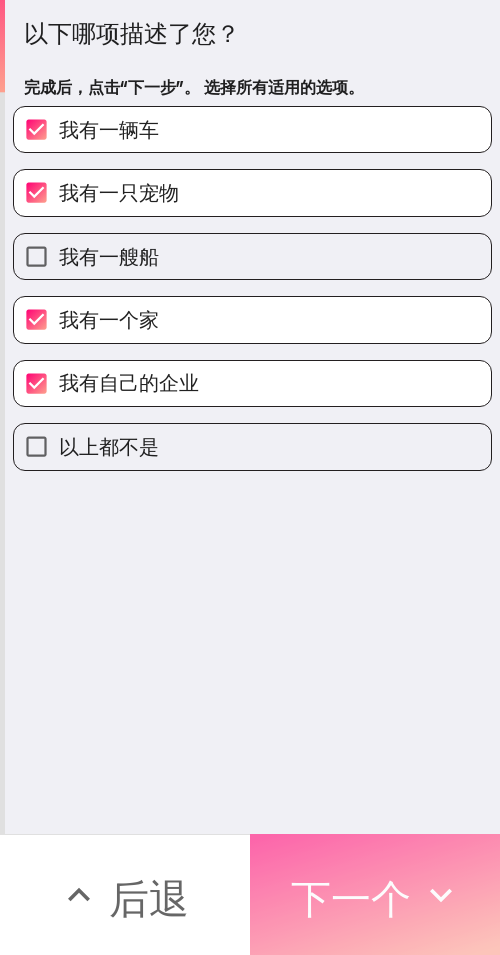 click on "下一个" at bounding box center (375, 894) 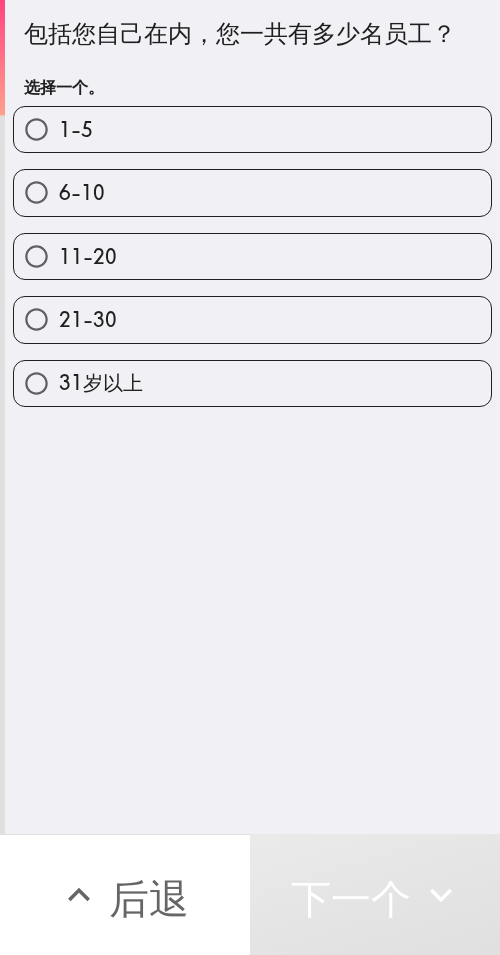 drag, startPoint x: 332, startPoint y: 251, endPoint x: 491, endPoint y: 248, distance: 159.0283 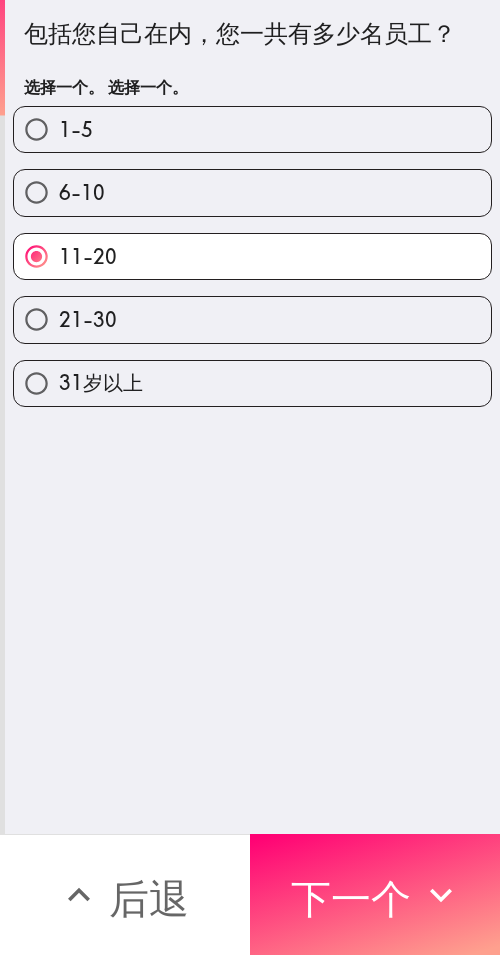 drag, startPoint x: 364, startPoint y: 864, endPoint x: 383, endPoint y: 866, distance: 19.104973 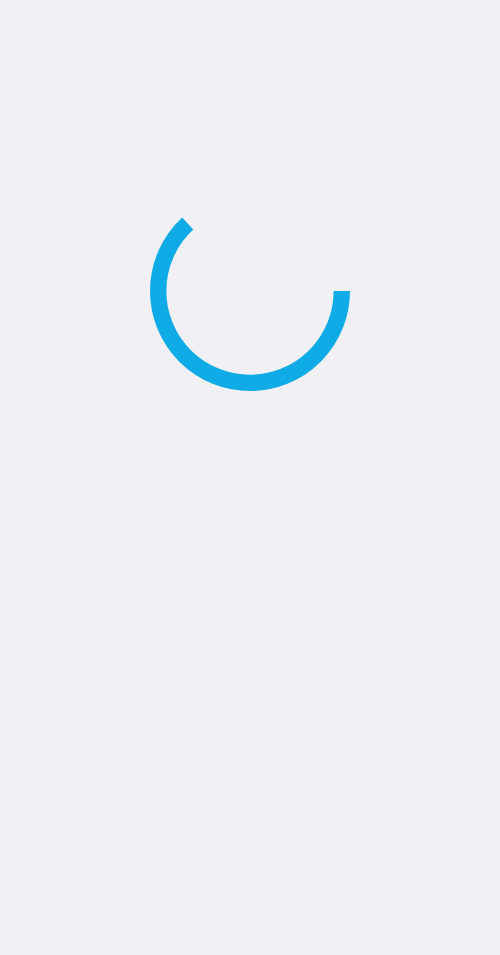 scroll, scrollTop: 0, scrollLeft: 0, axis: both 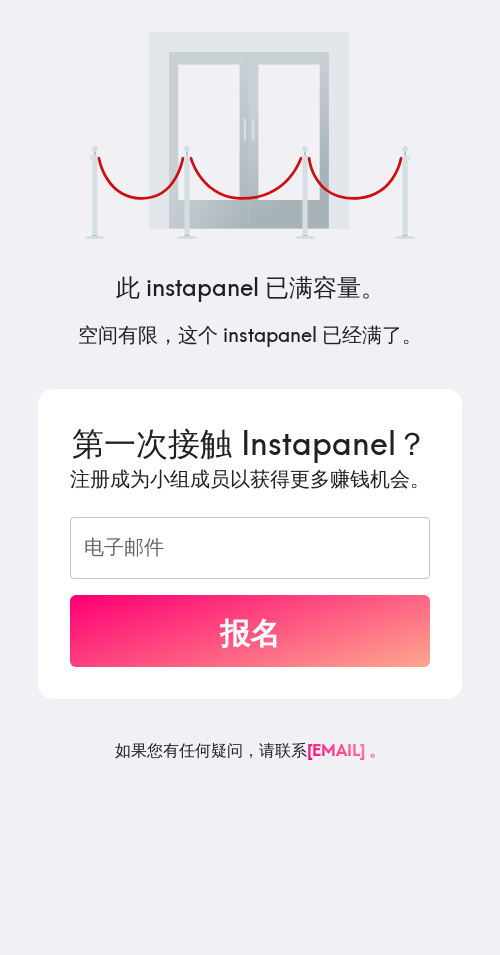 drag, startPoint x: 326, startPoint y: 300, endPoint x: 495, endPoint y: 282, distance: 169.95587 